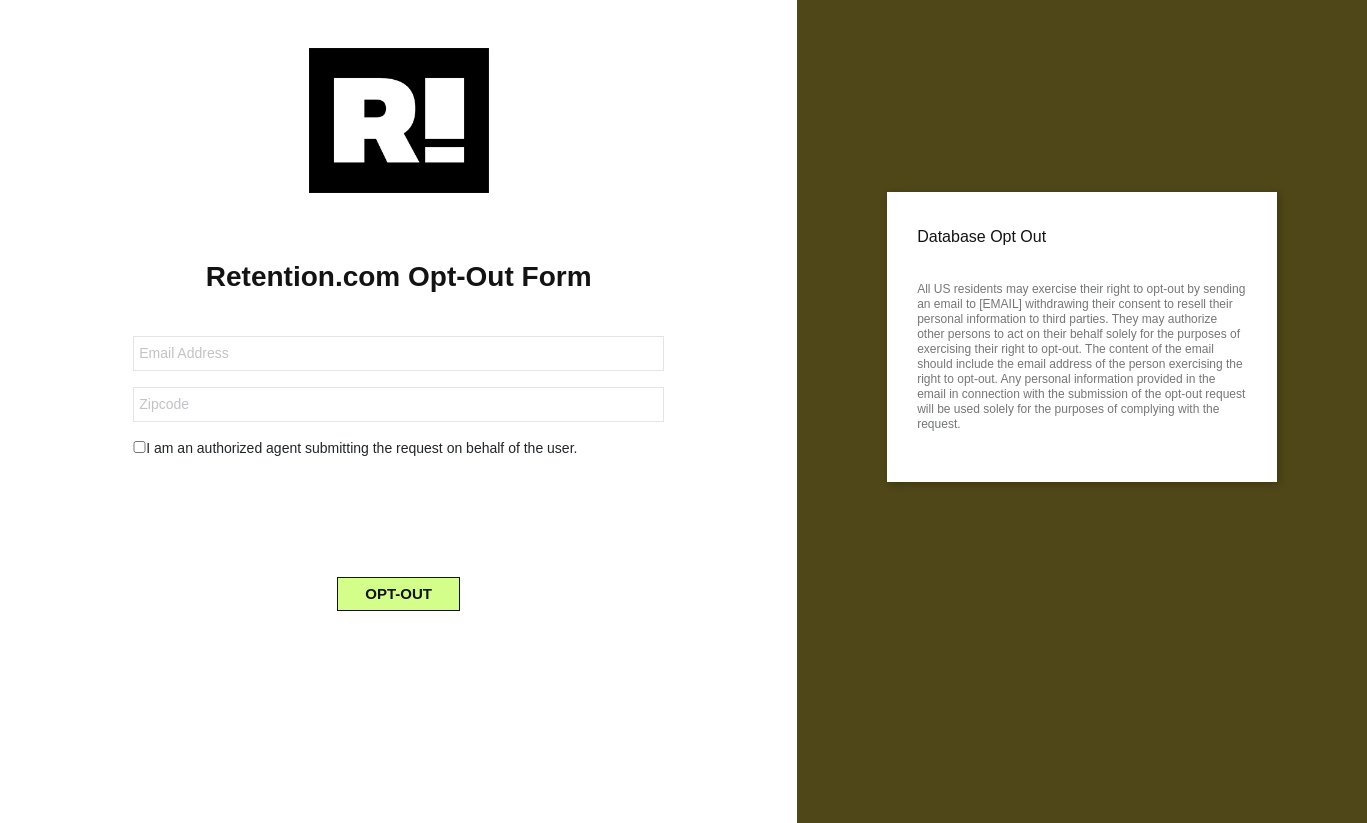 scroll, scrollTop: 0, scrollLeft: 0, axis: both 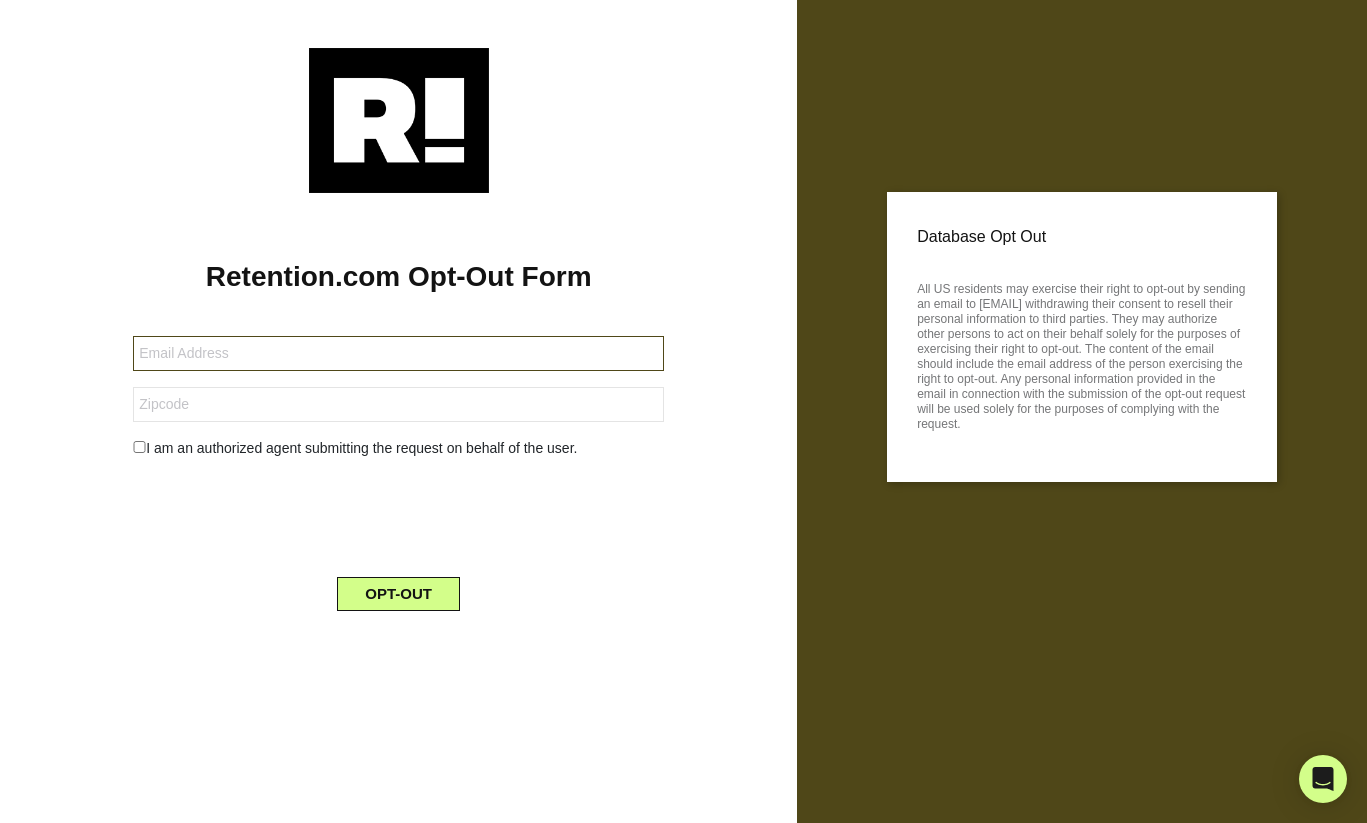 click at bounding box center [398, 353] 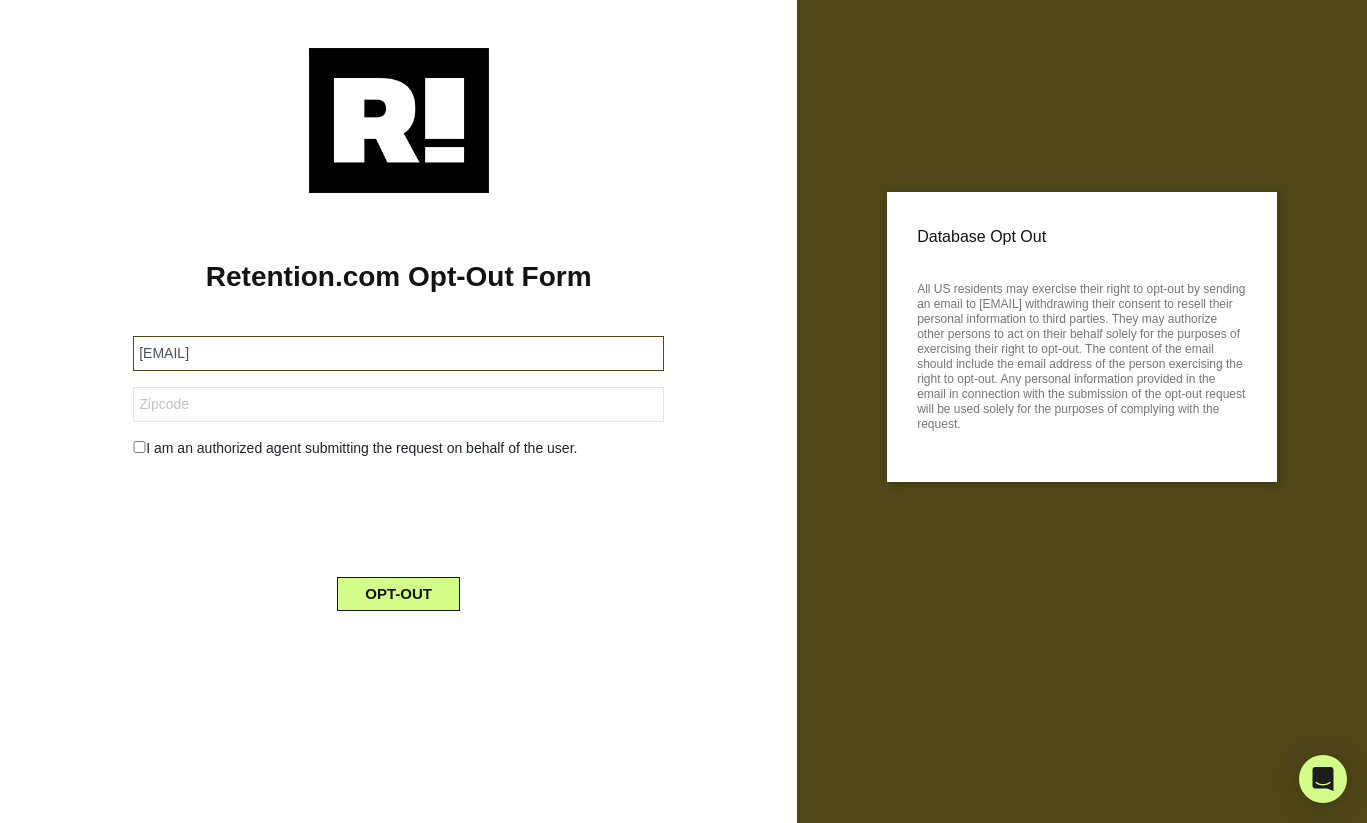 type on "[EMAIL]" 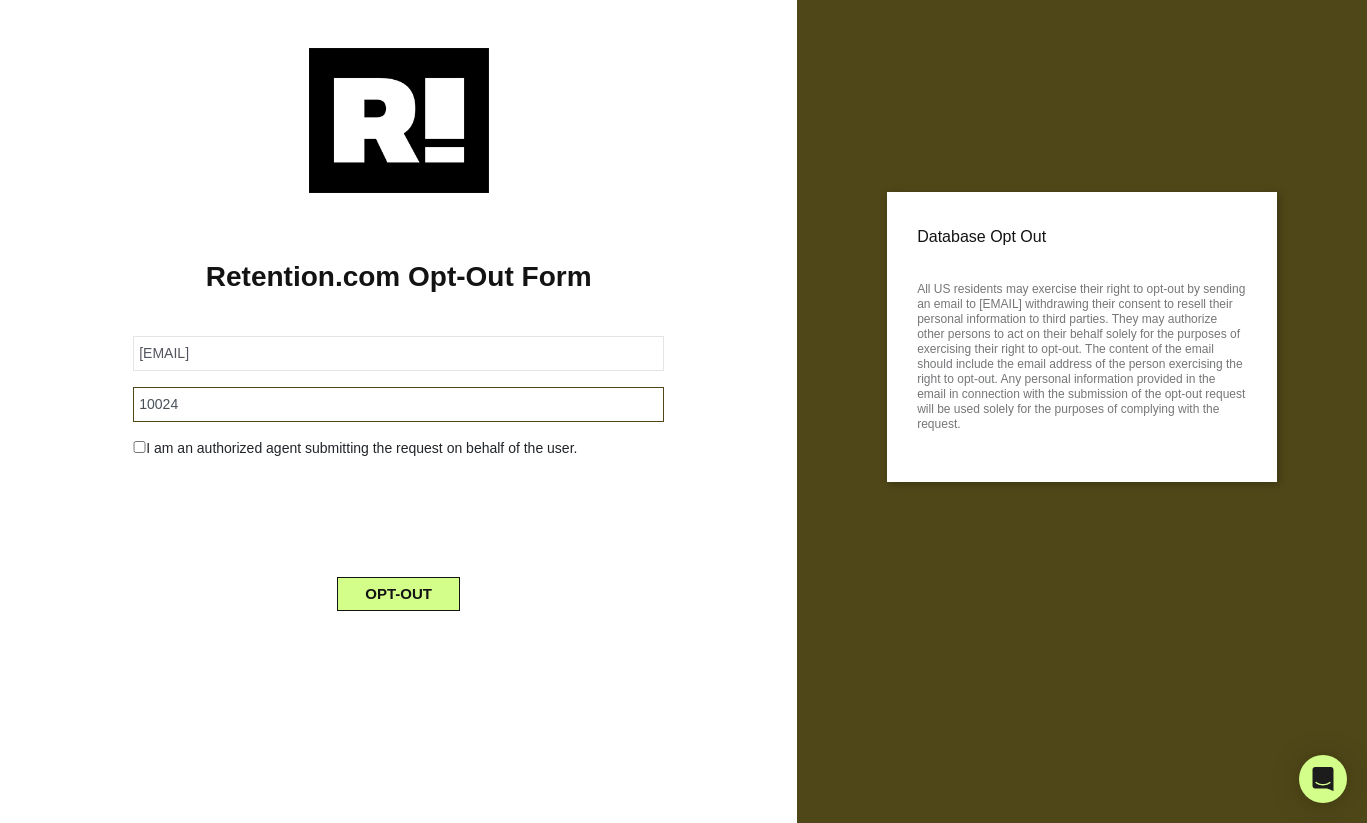 type on "10024" 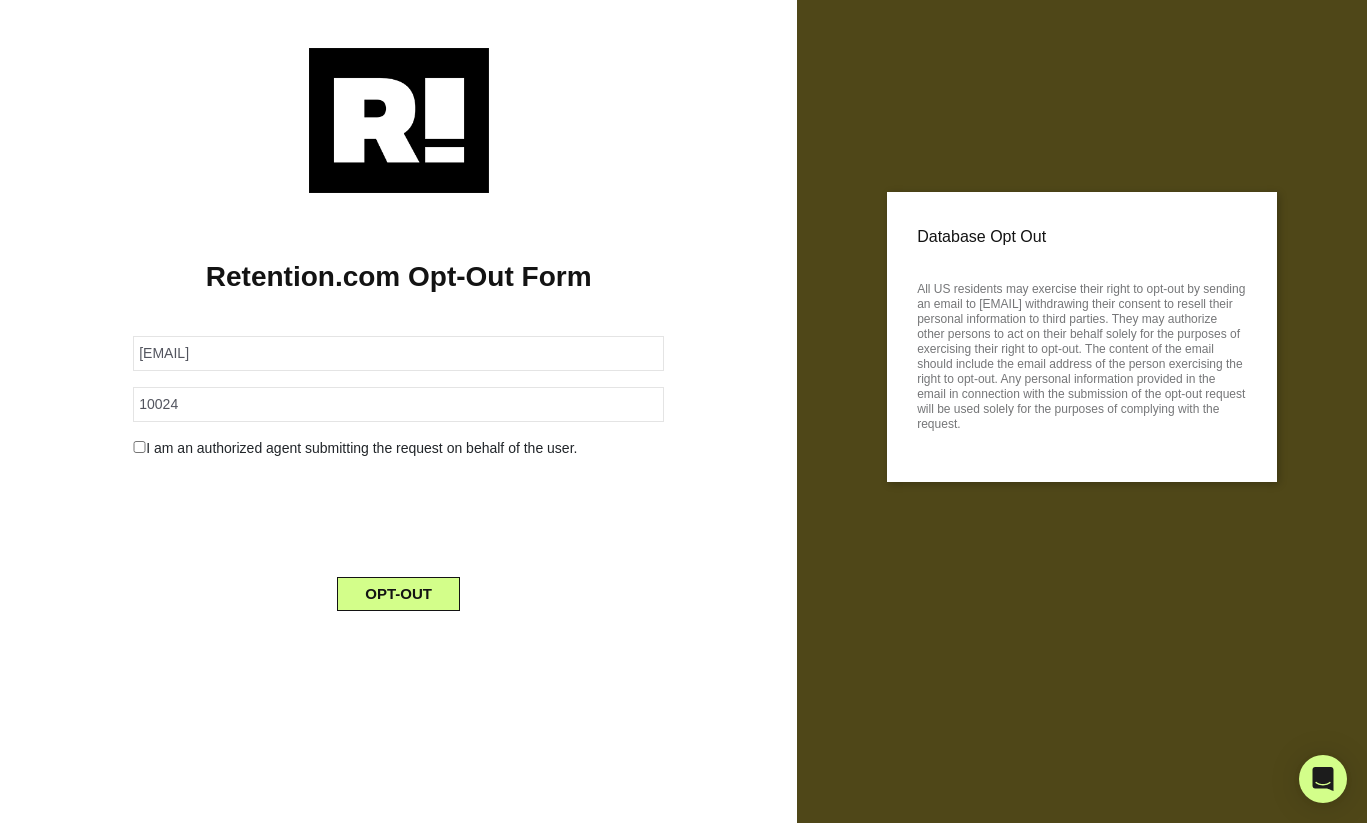 click on "I am an authorized agent submitting the request on behalf of the user." at bounding box center (398, 353) 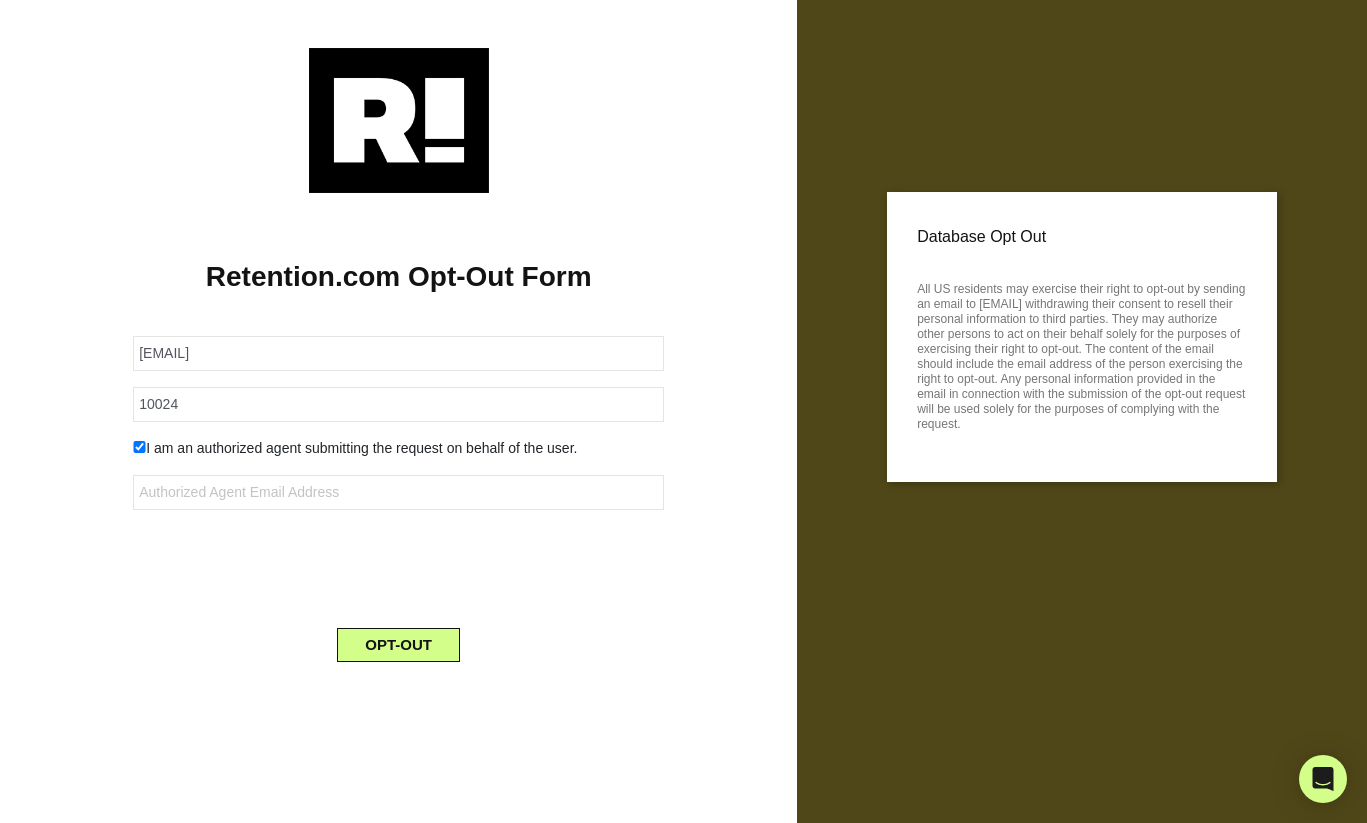 click at bounding box center (139, 447) 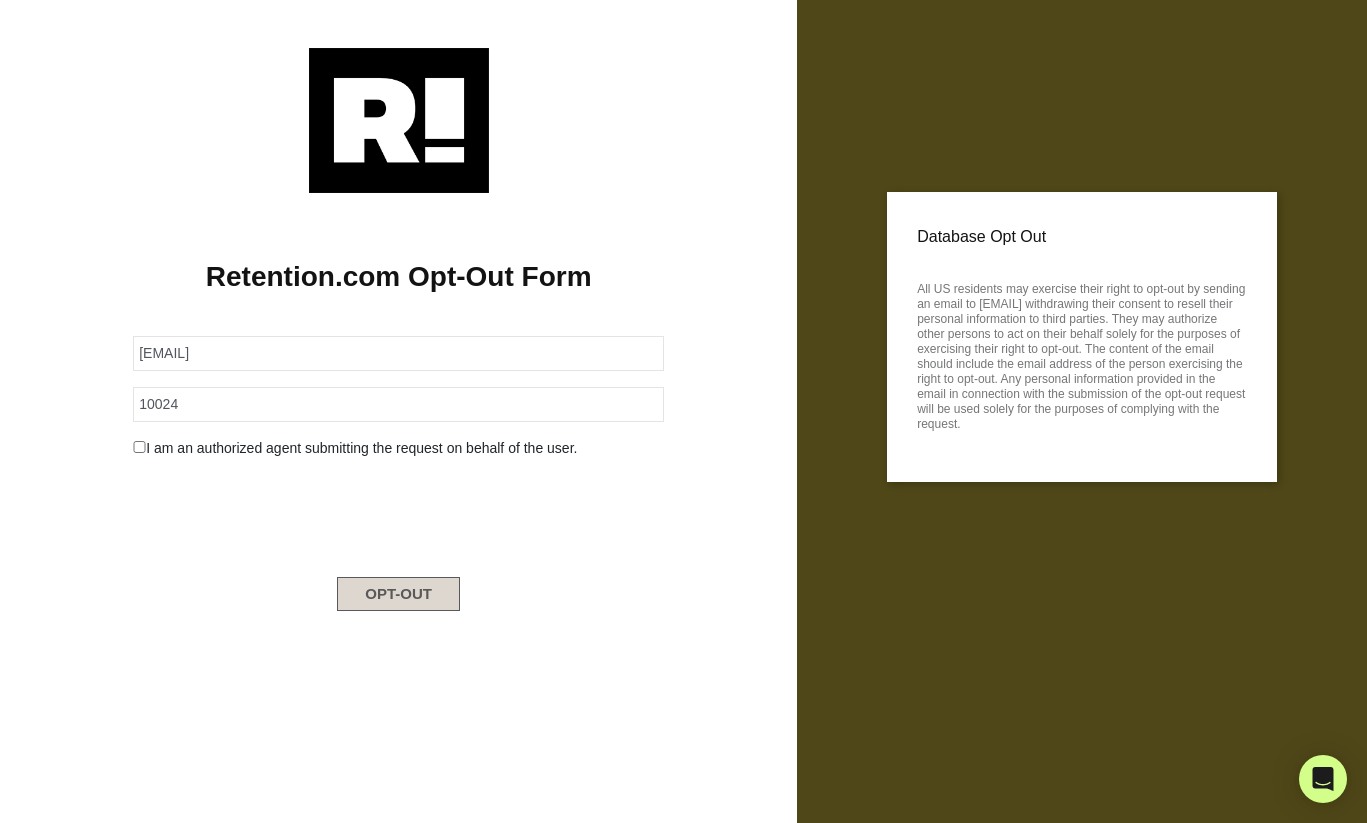 click on "OPT-OUT" at bounding box center (398, 594) 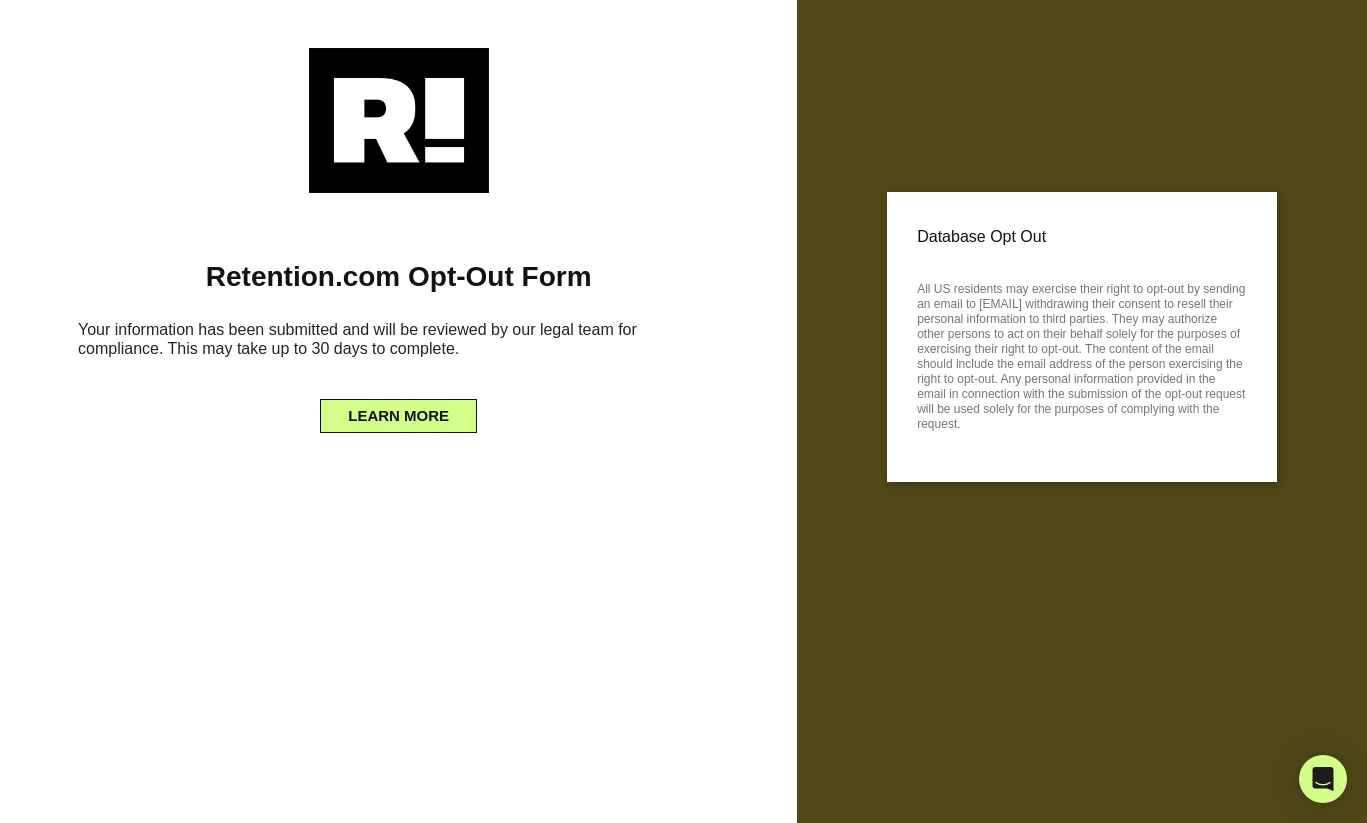 scroll, scrollTop: 0, scrollLeft: 0, axis: both 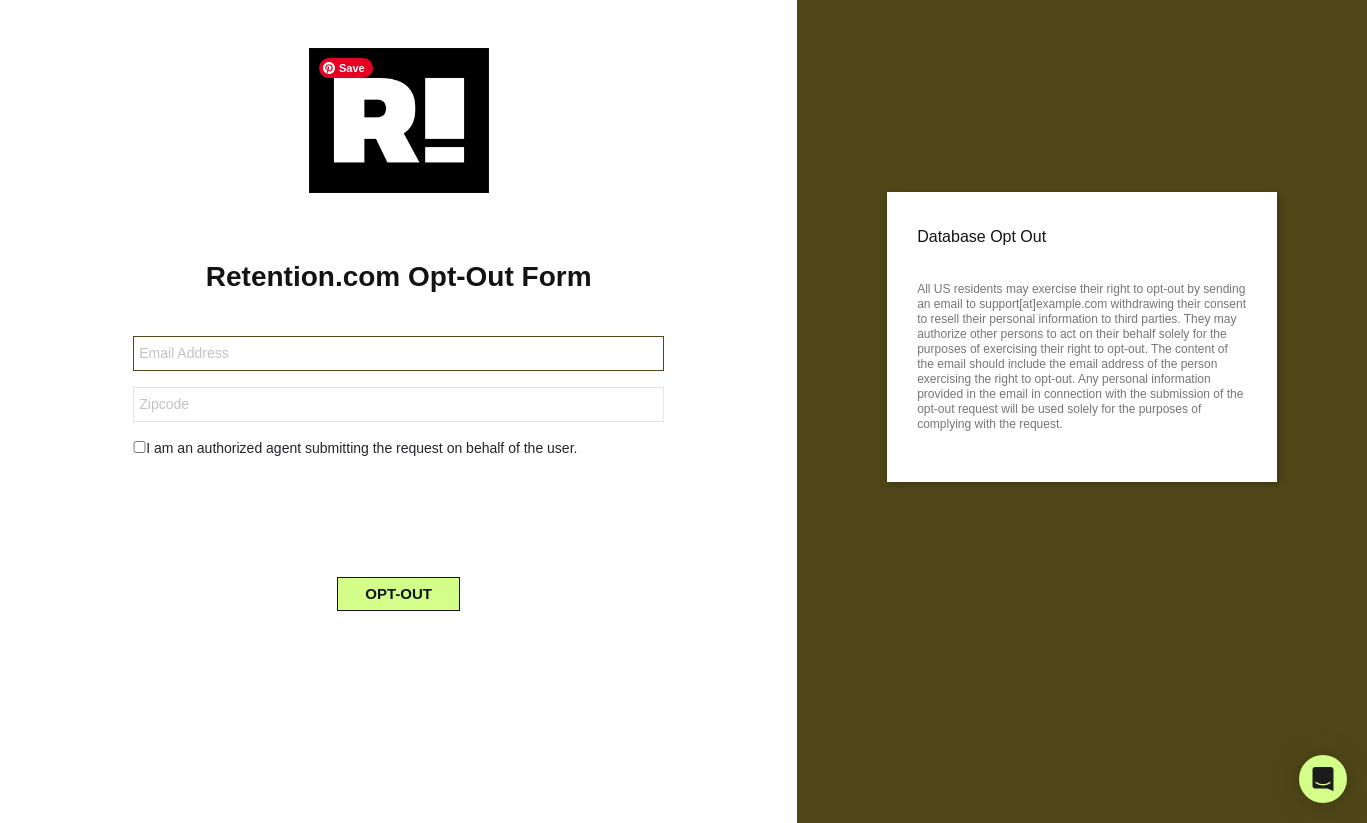click at bounding box center [398, 353] 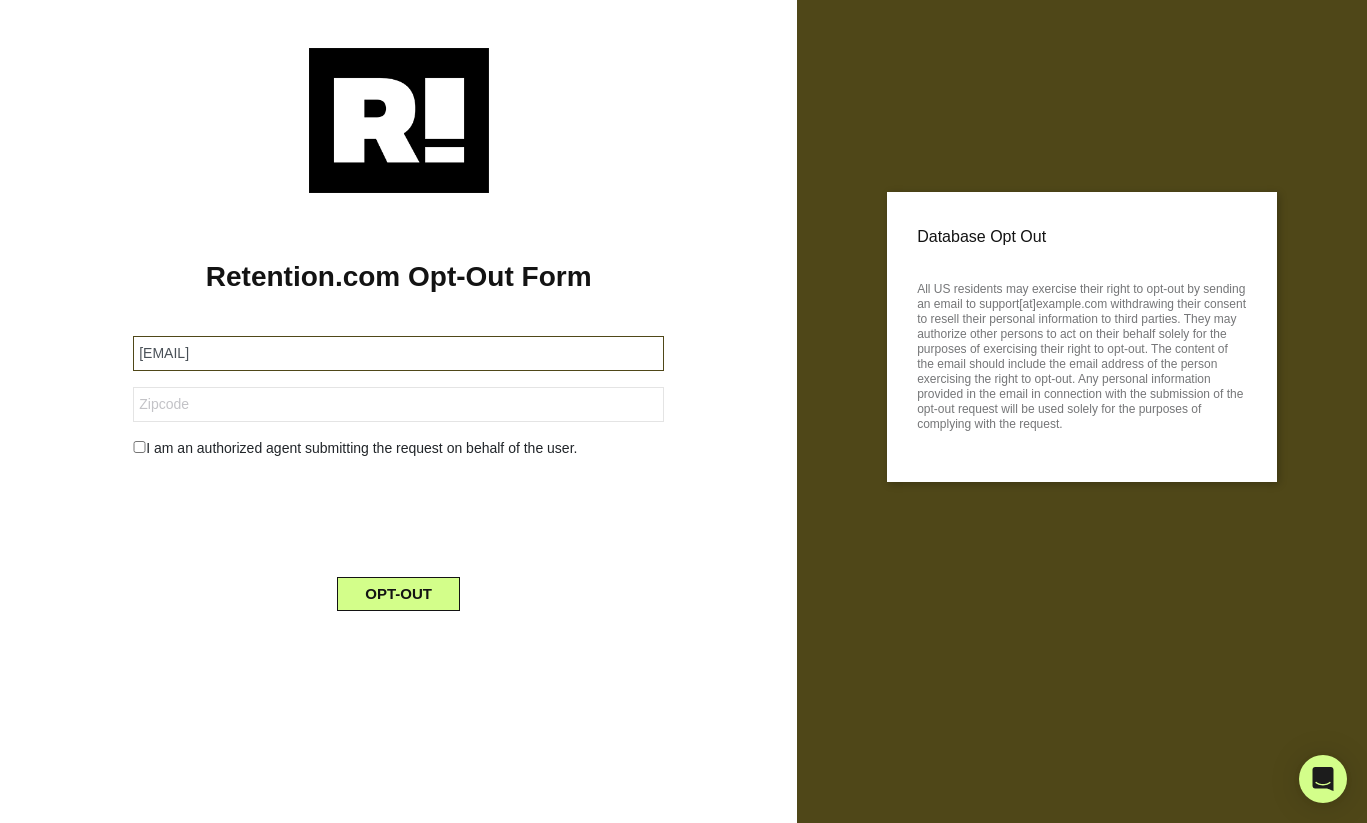 type on "[EMAIL]" 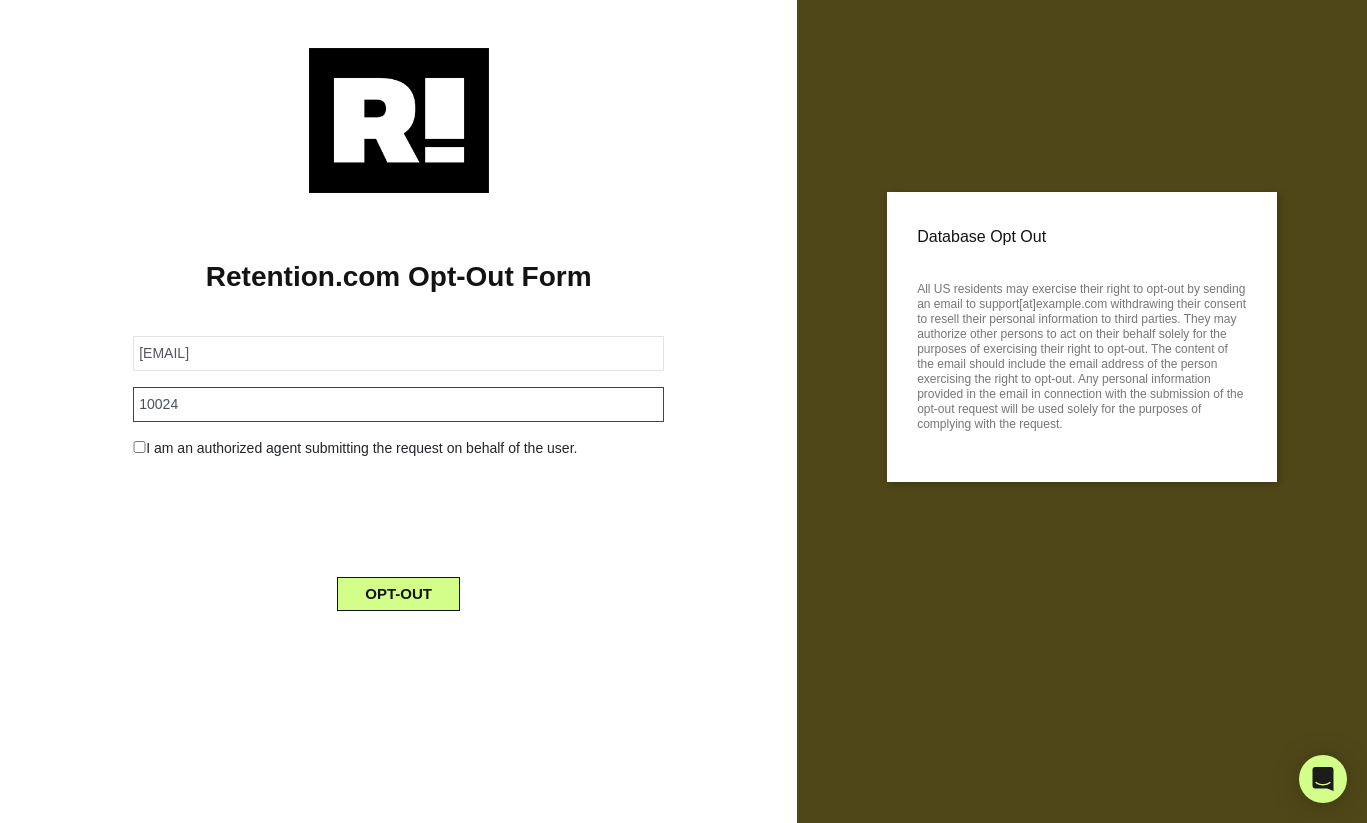 type on "10024" 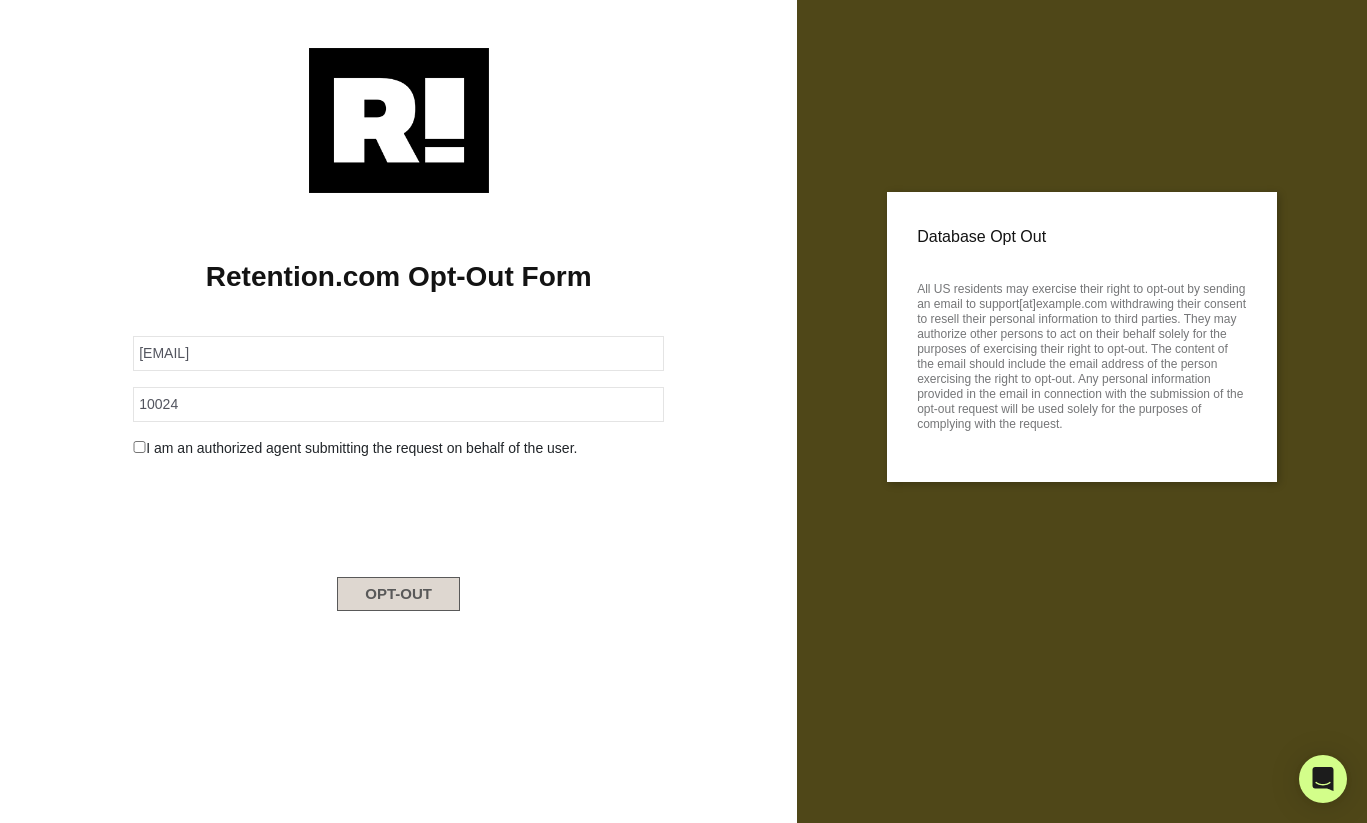 click on "OPT-OUT" at bounding box center (398, 594) 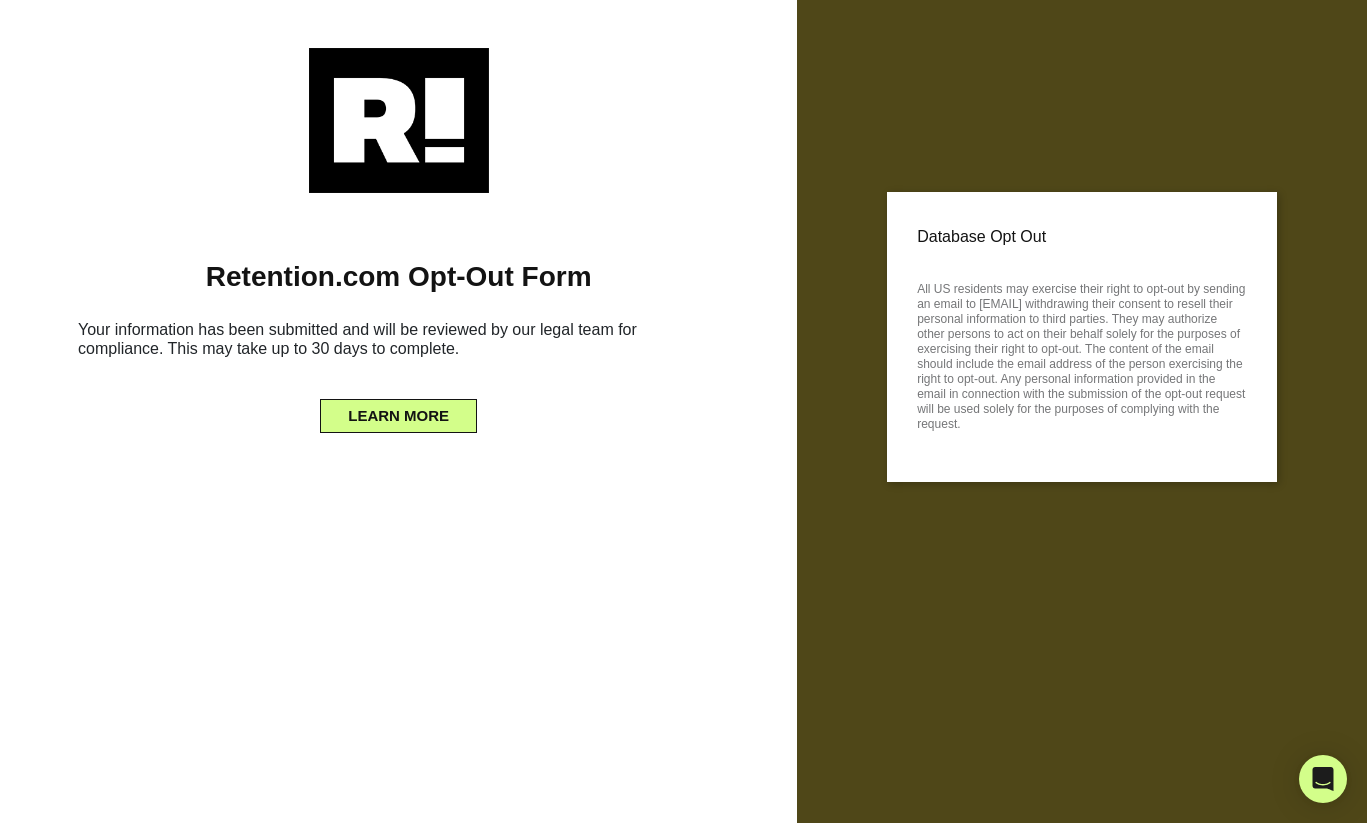 scroll, scrollTop: 0, scrollLeft: 0, axis: both 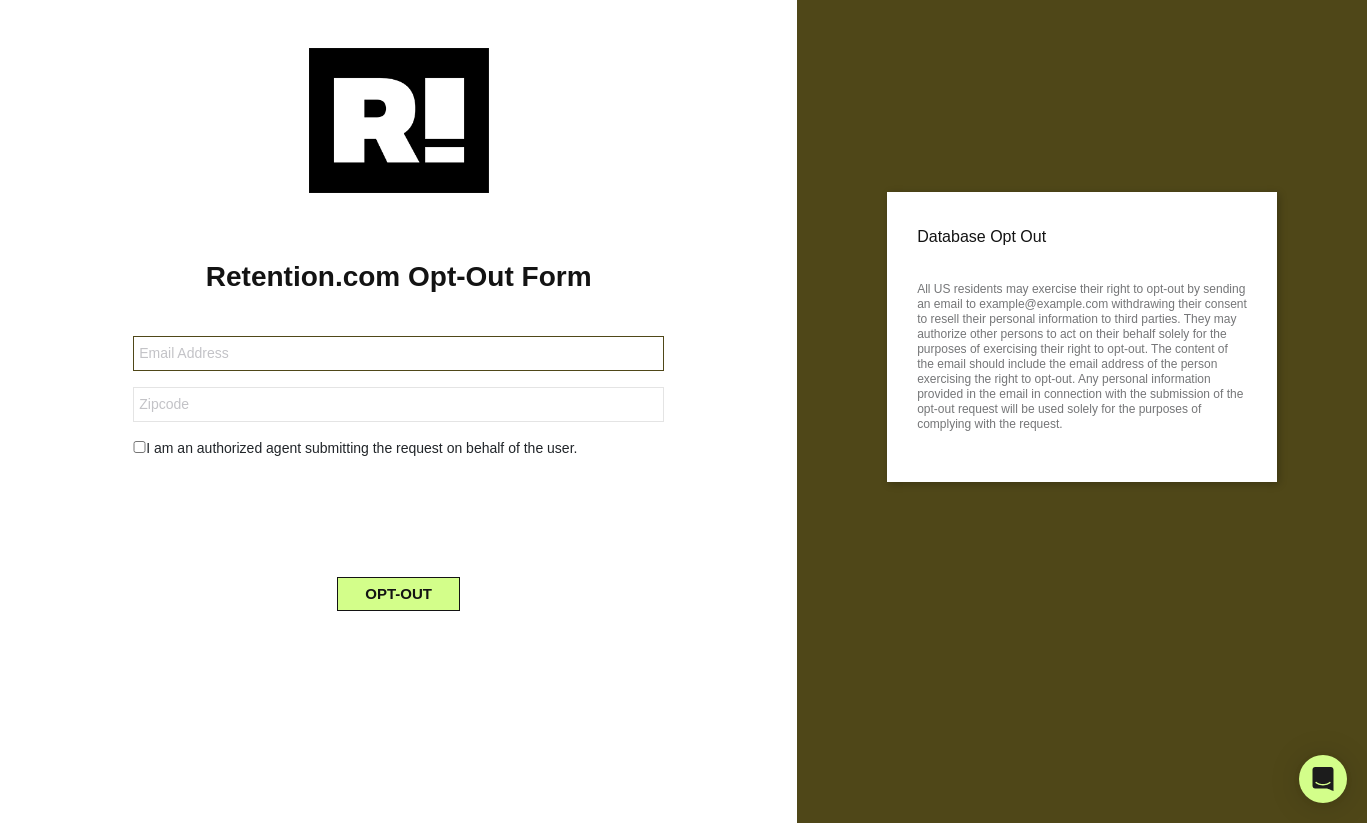 click at bounding box center [398, 353] 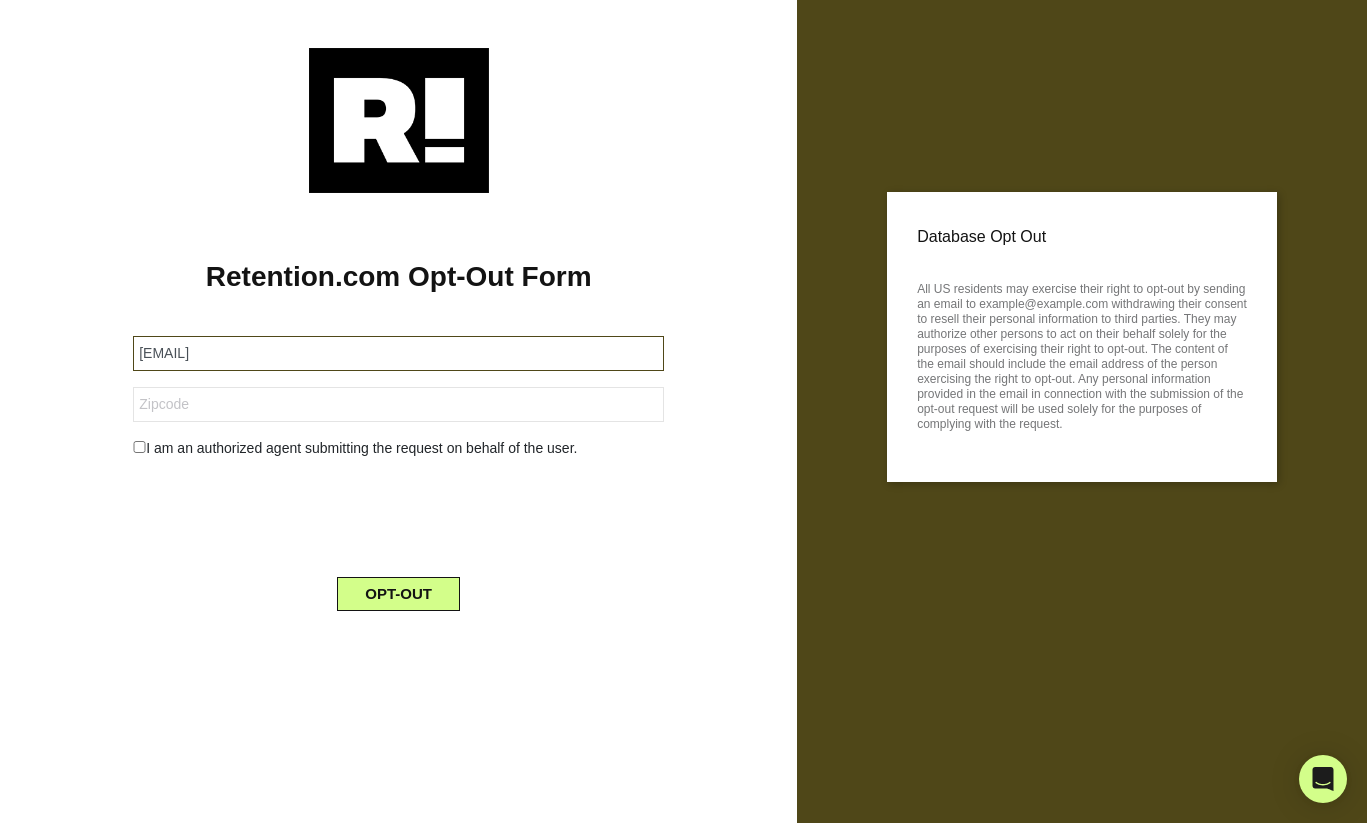 type on "[EMAIL]" 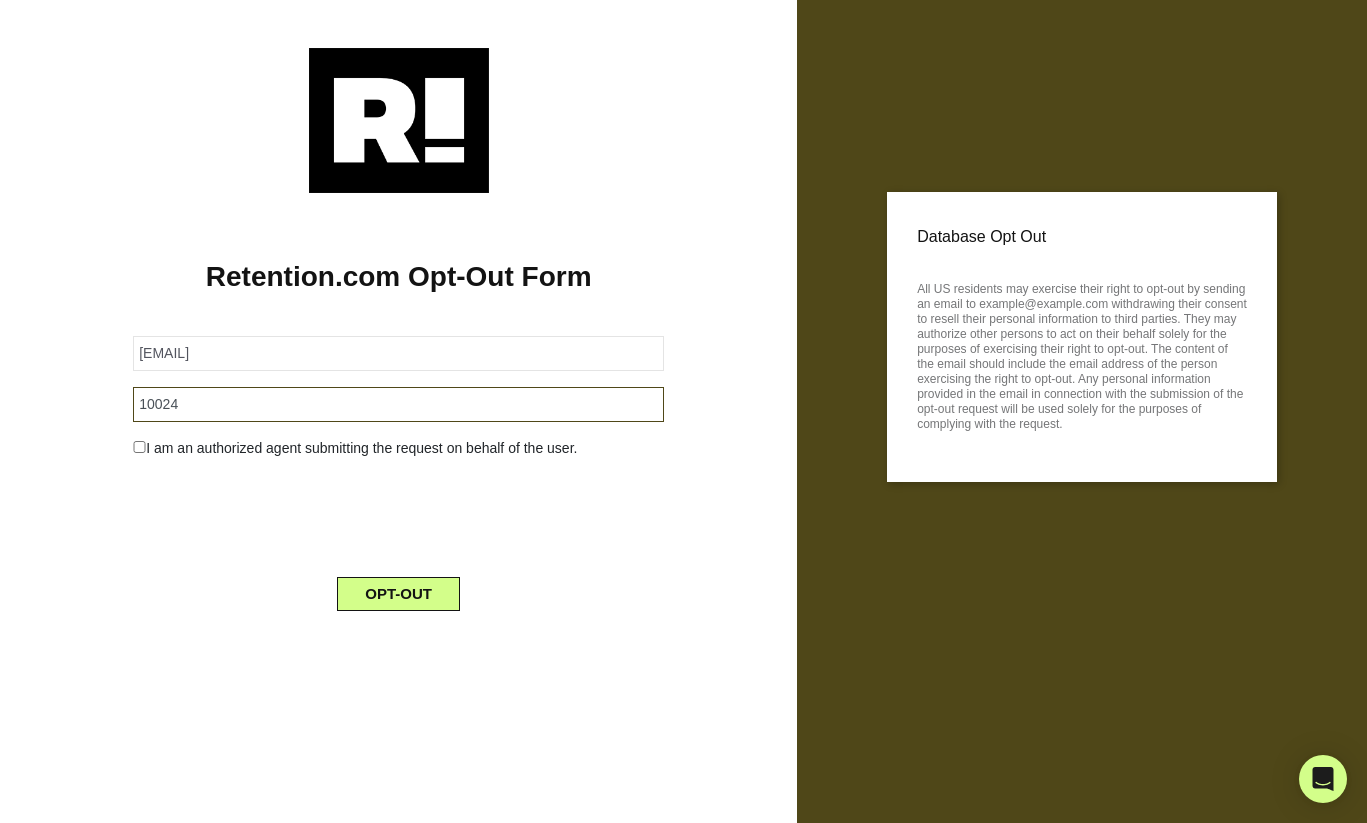 type on "10024" 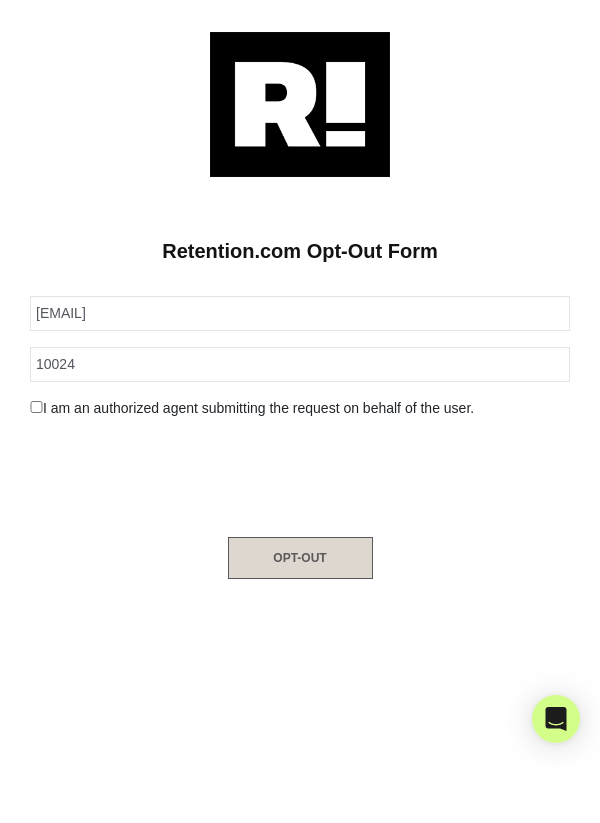 click on "OPT-OUT" at bounding box center (300, 558) 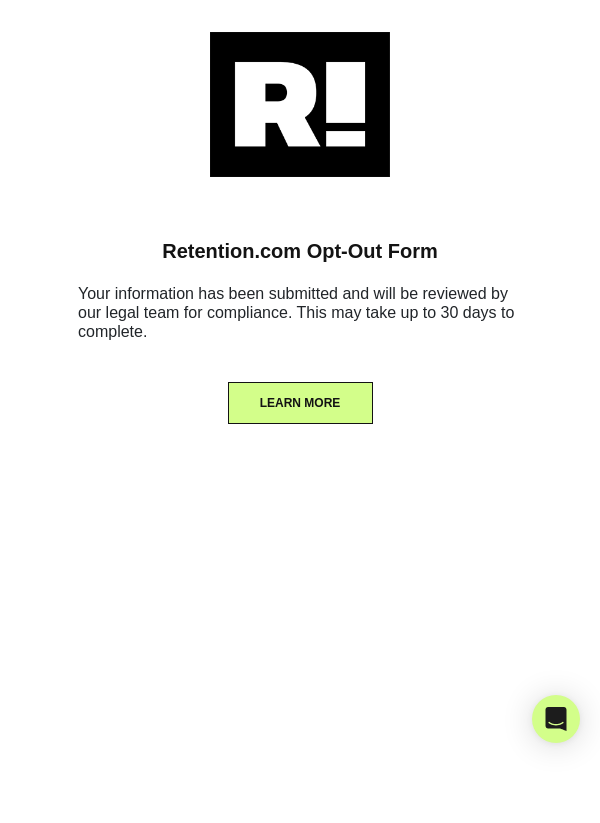 scroll, scrollTop: 0, scrollLeft: 0, axis: both 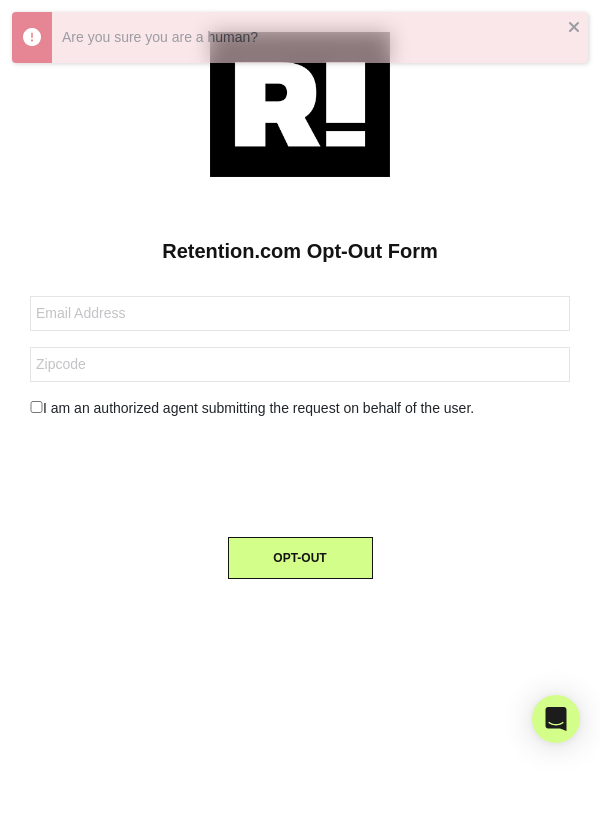 click on "I am an authorized agent submitting the request on behalf of the user.
OPT-OUT" at bounding box center (300, 427) 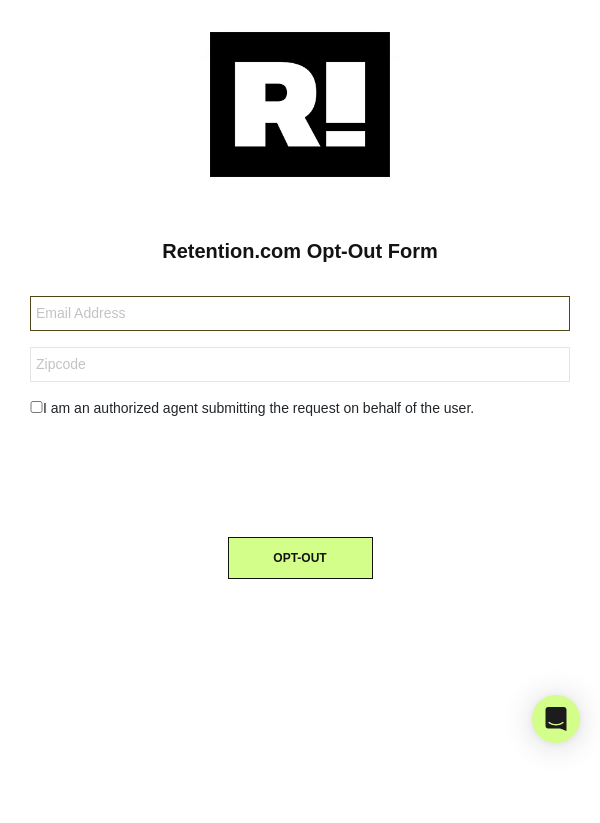 click at bounding box center (300, 313) 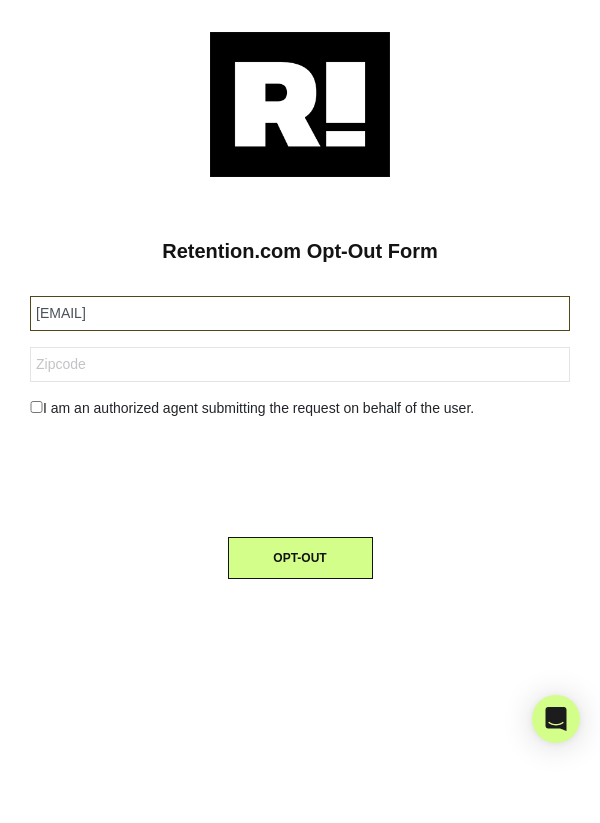type on "[EMAIL]" 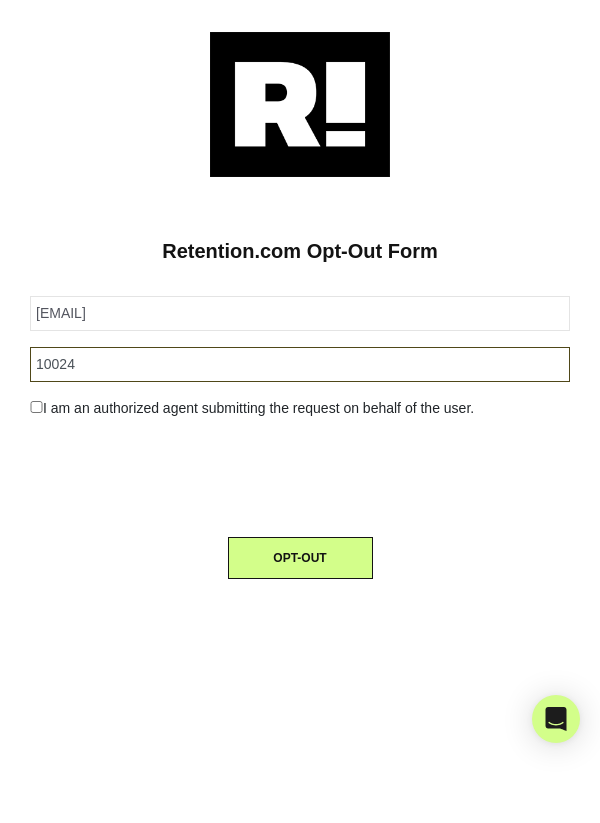 type on "10024" 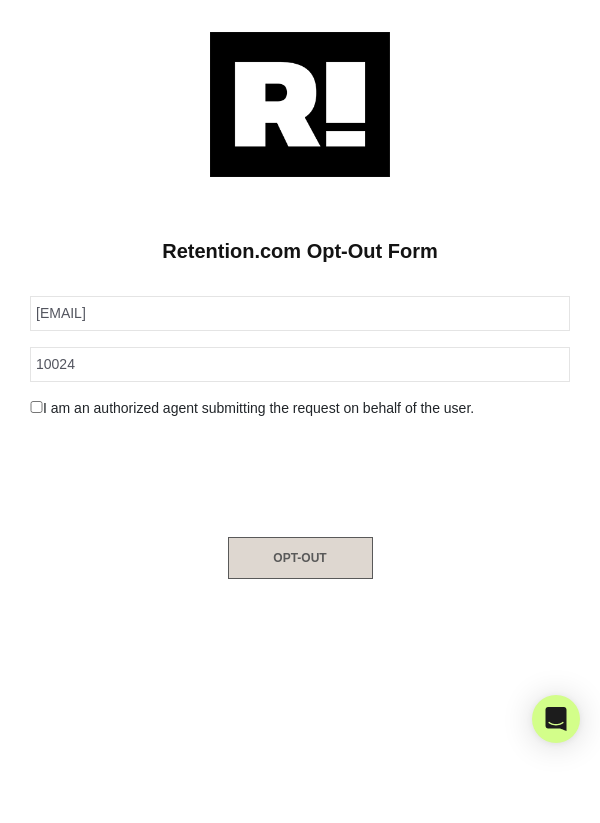 click on "OPT-OUT" at bounding box center [300, 558] 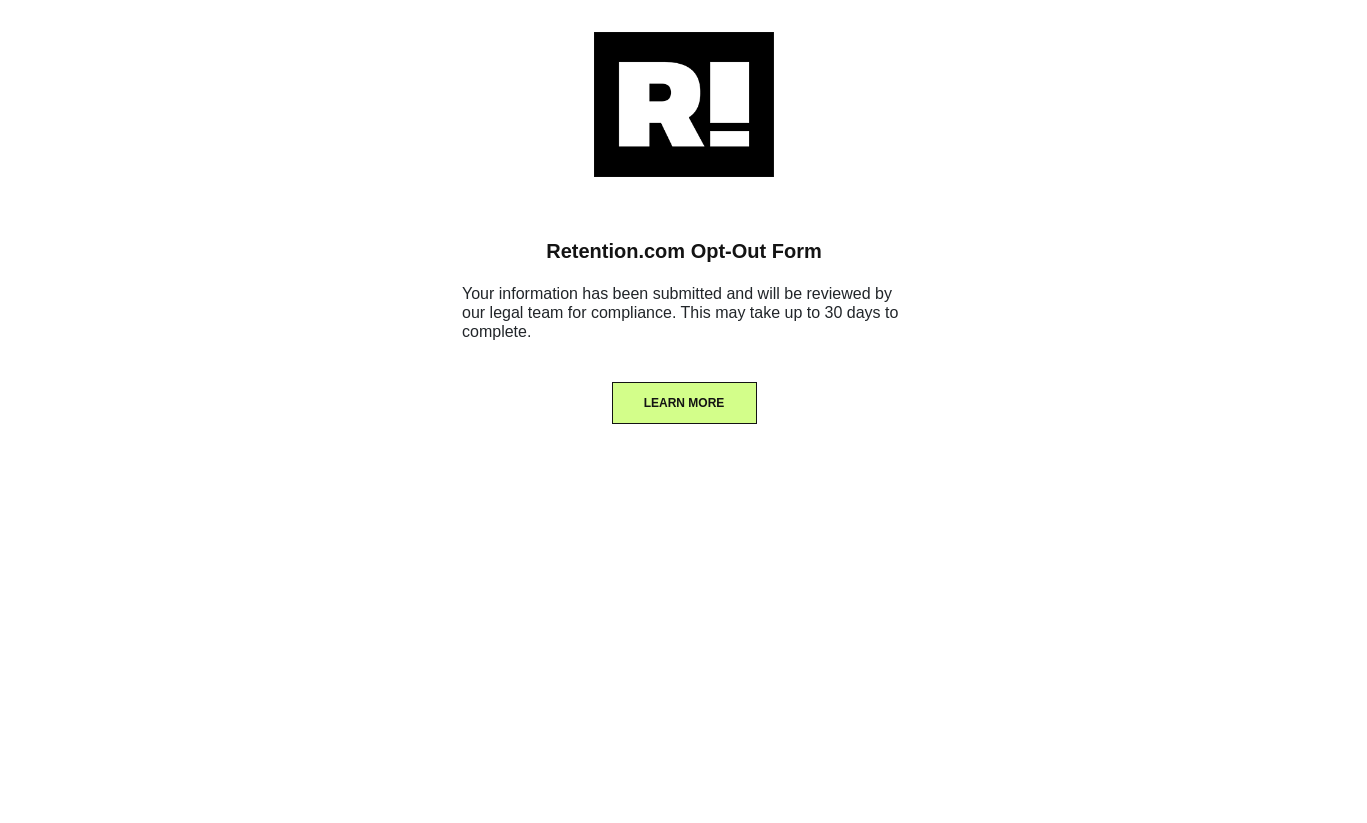 scroll, scrollTop: 0, scrollLeft: 0, axis: both 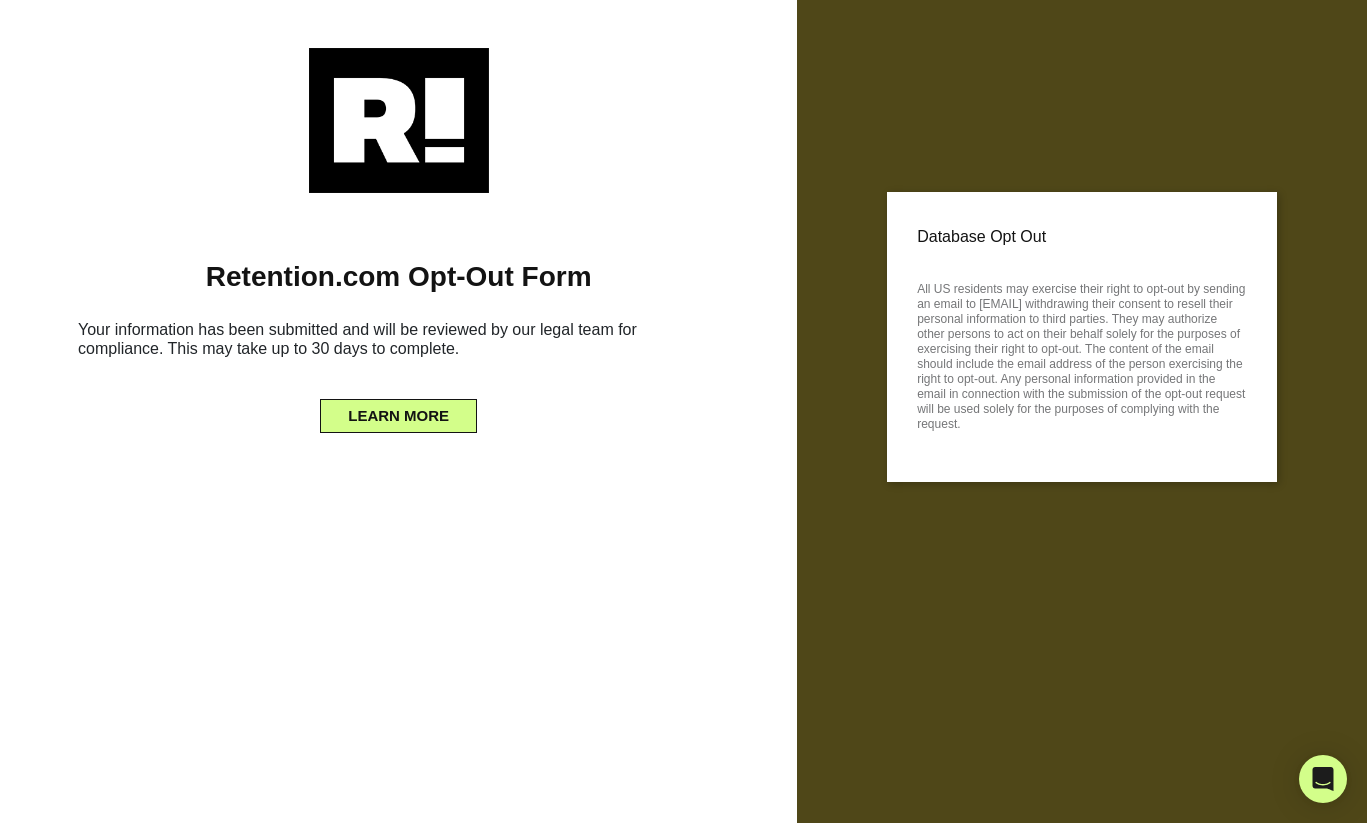 click on "LEARN MORE" at bounding box center [398, 412] 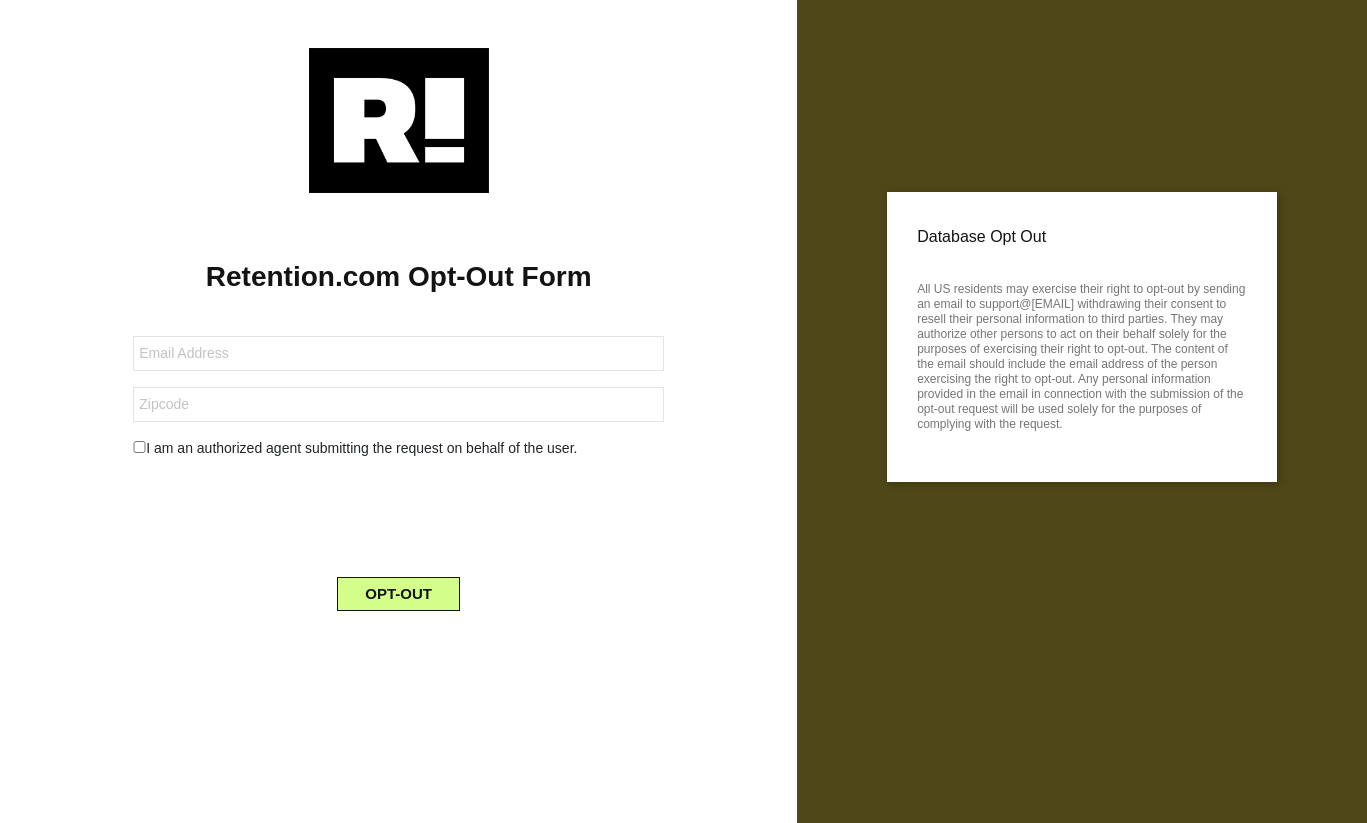 scroll, scrollTop: 0, scrollLeft: 0, axis: both 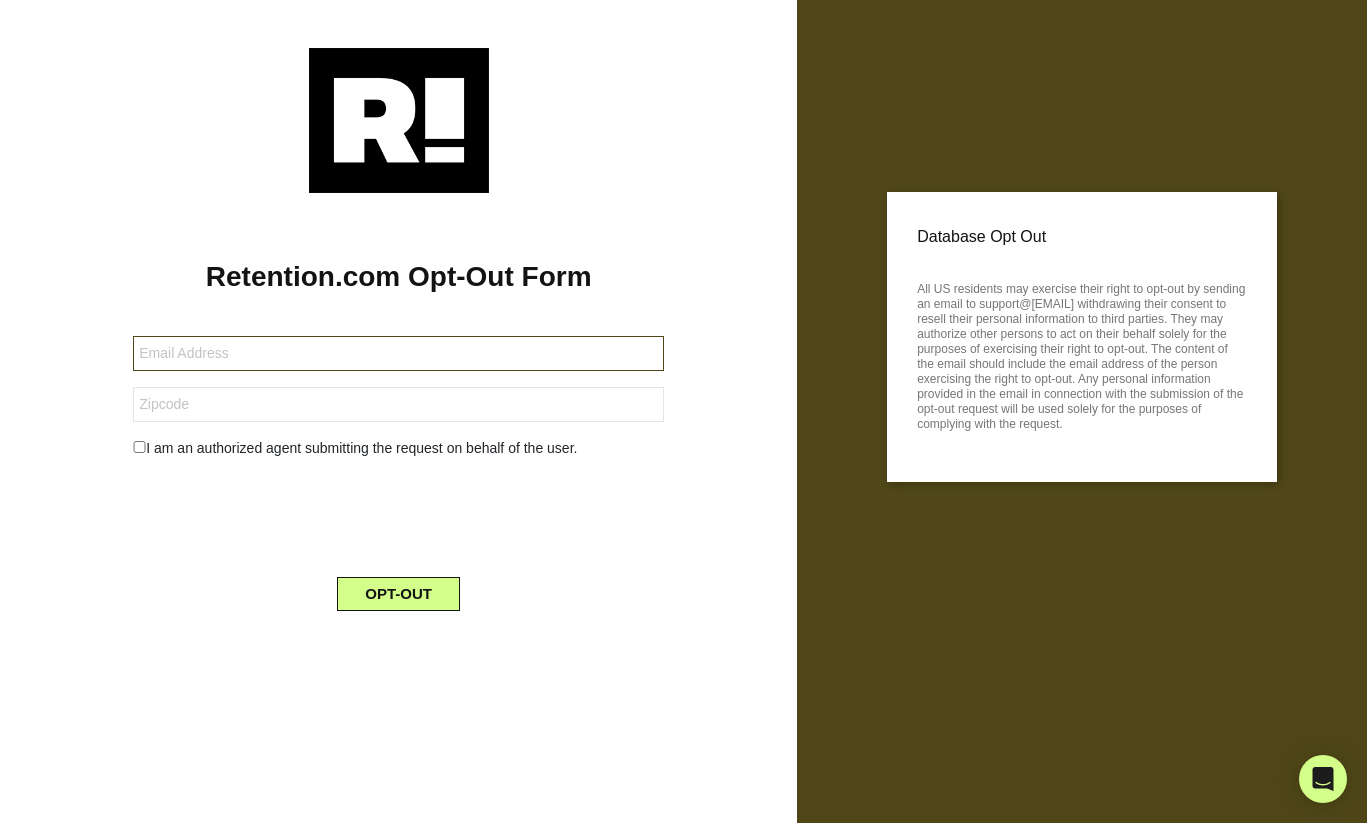 click at bounding box center [398, 353] 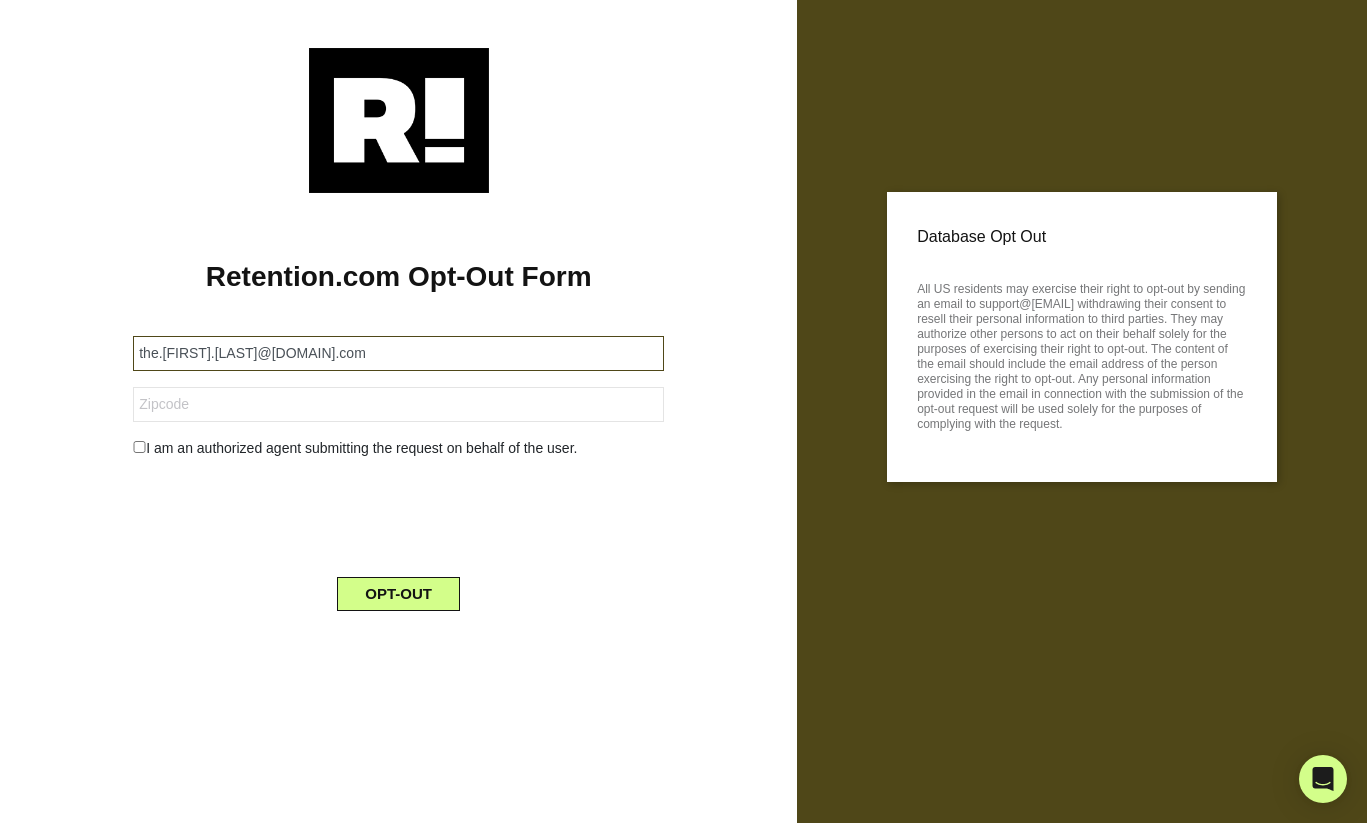 type on "the.[FIRST].[LAST]@[DOMAIN].com" 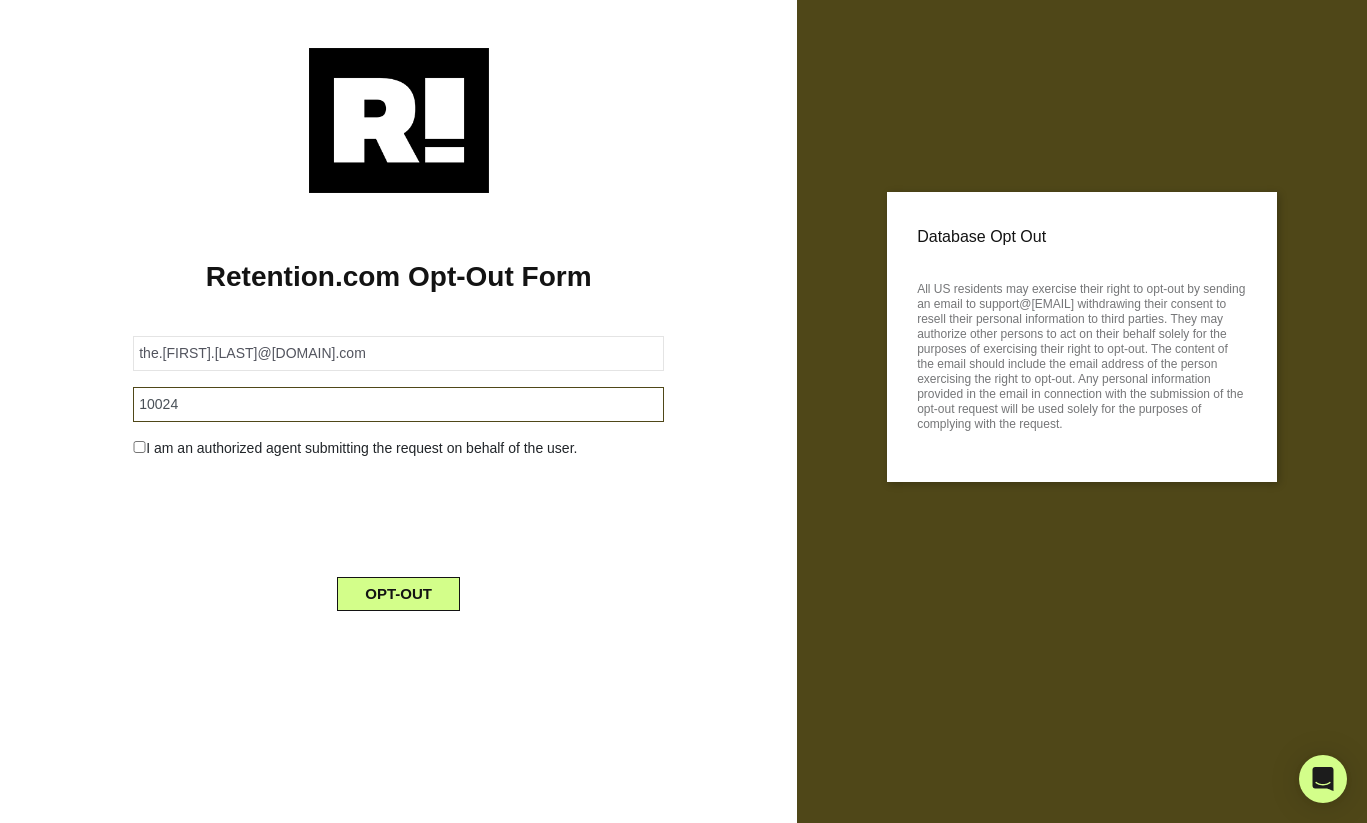 type on "10024" 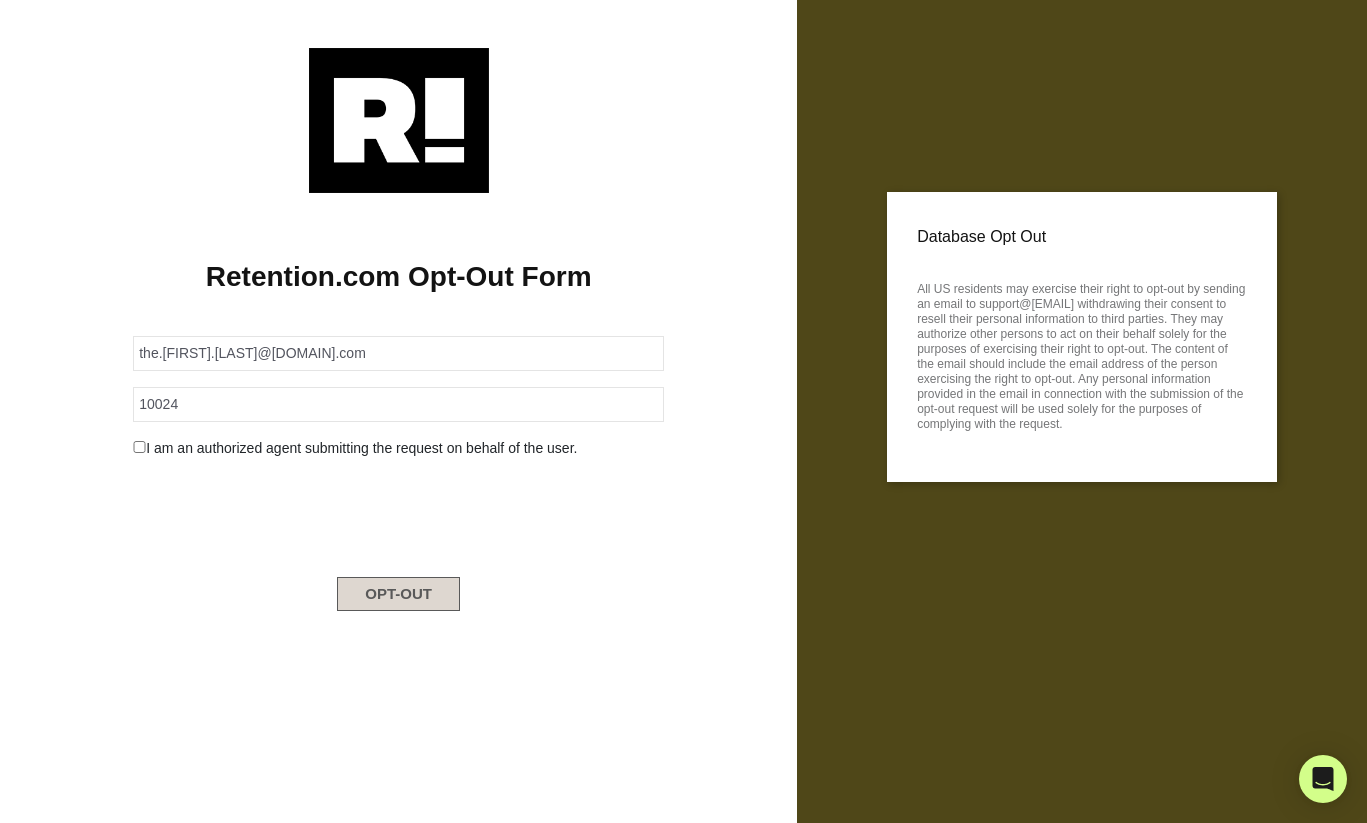 click on "OPT-OUT" at bounding box center (398, 594) 